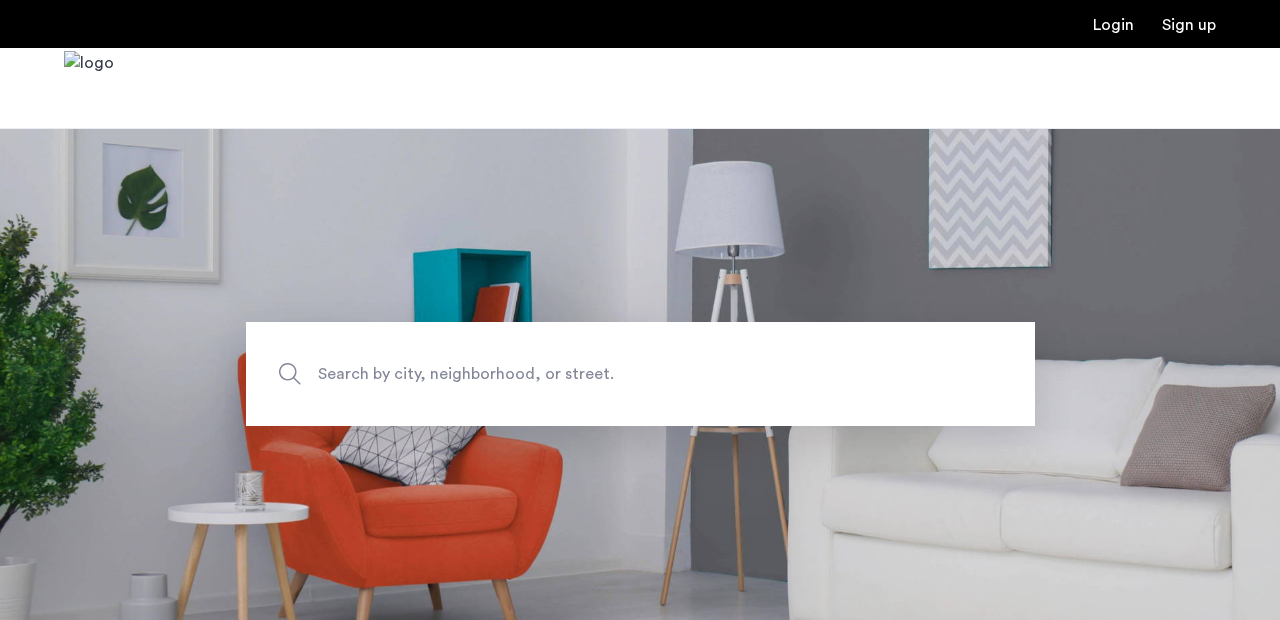 scroll, scrollTop: 0, scrollLeft: 0, axis: both 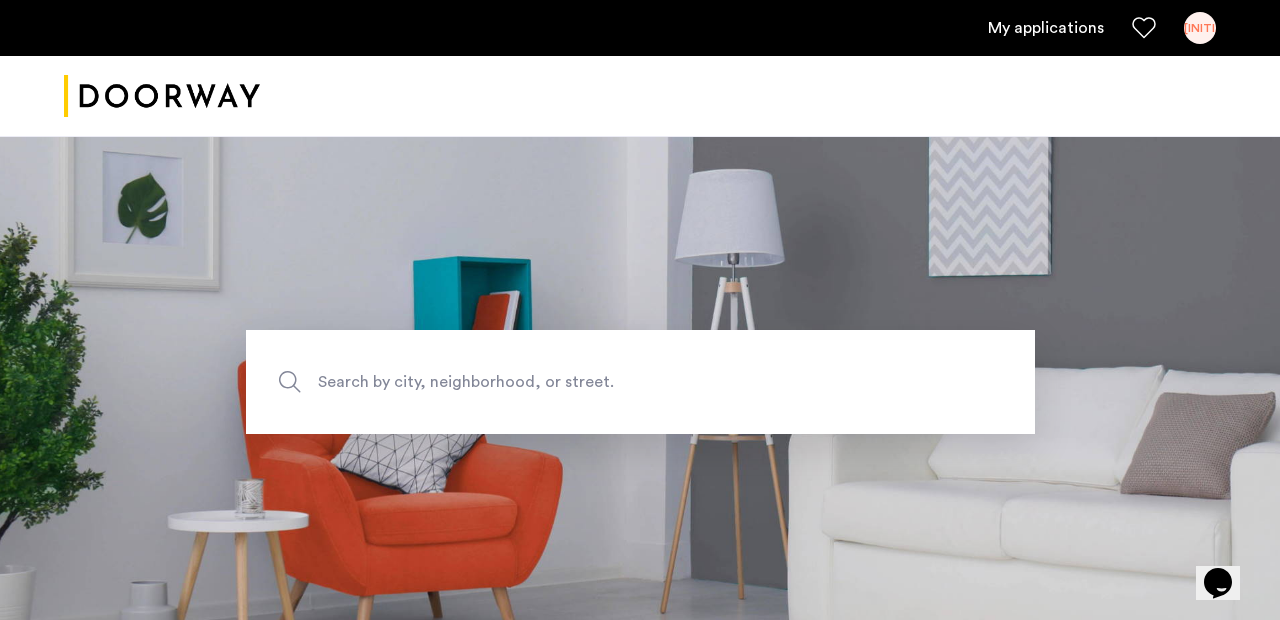 click on "My applications" at bounding box center (1046, 28) 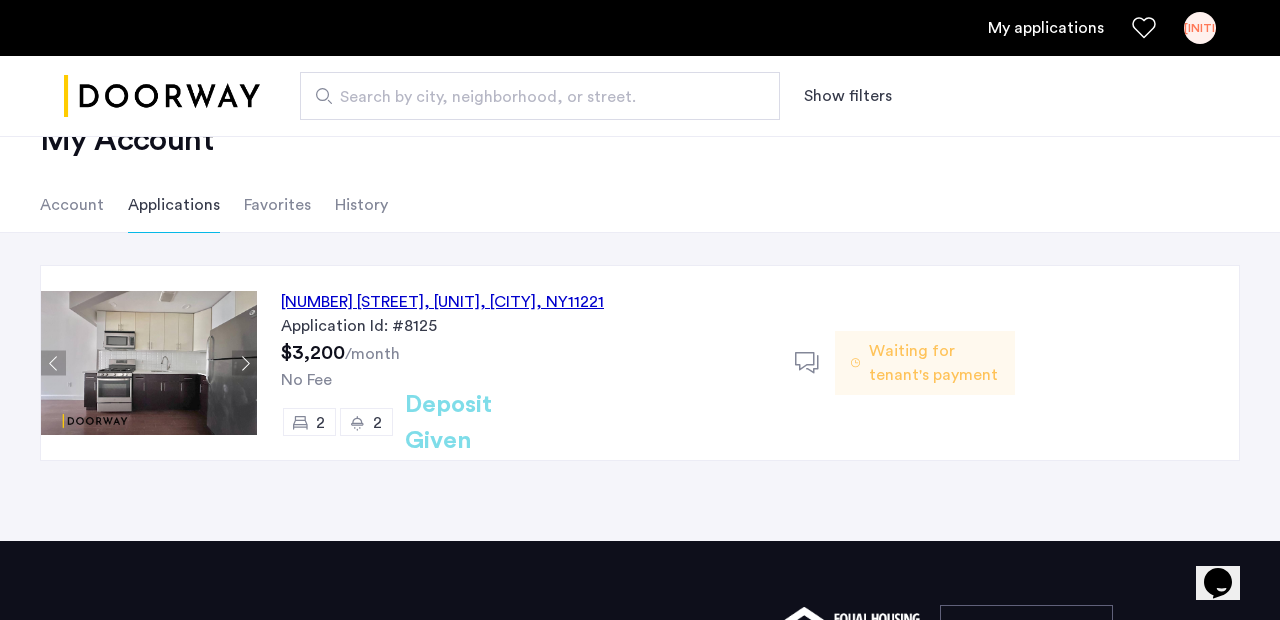 scroll, scrollTop: 65, scrollLeft: 0, axis: vertical 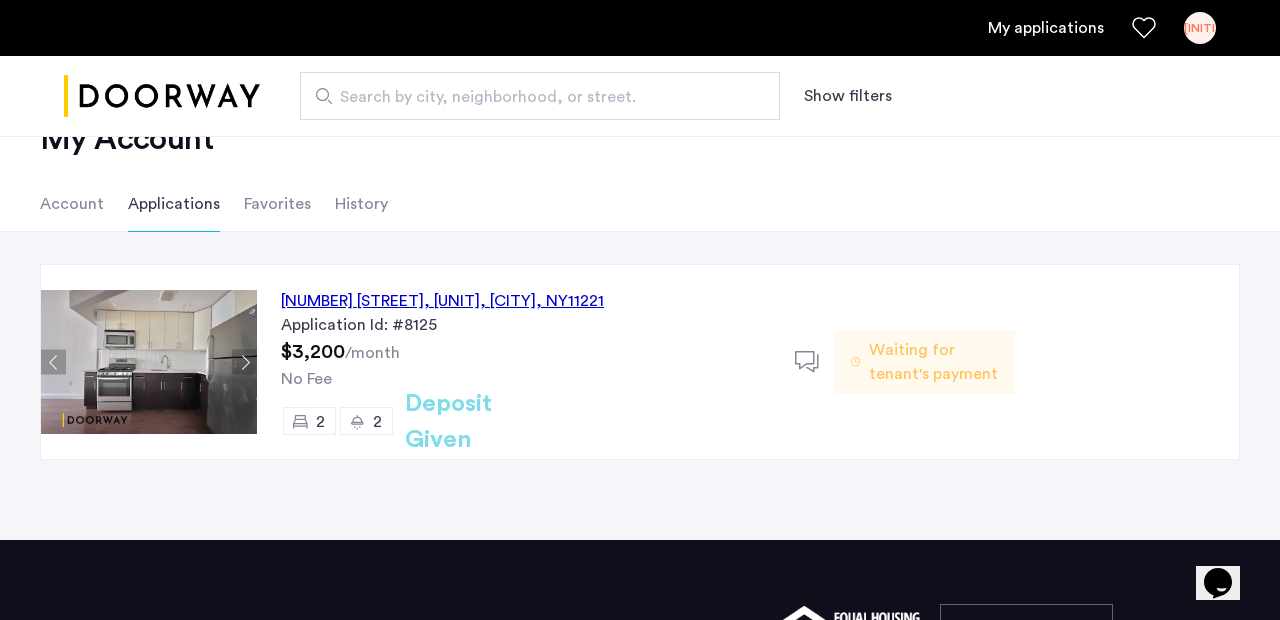 click on "[NUMBER] [STREET], [UNIT], [CITY], [STATE] [POSTAL_CODE]" 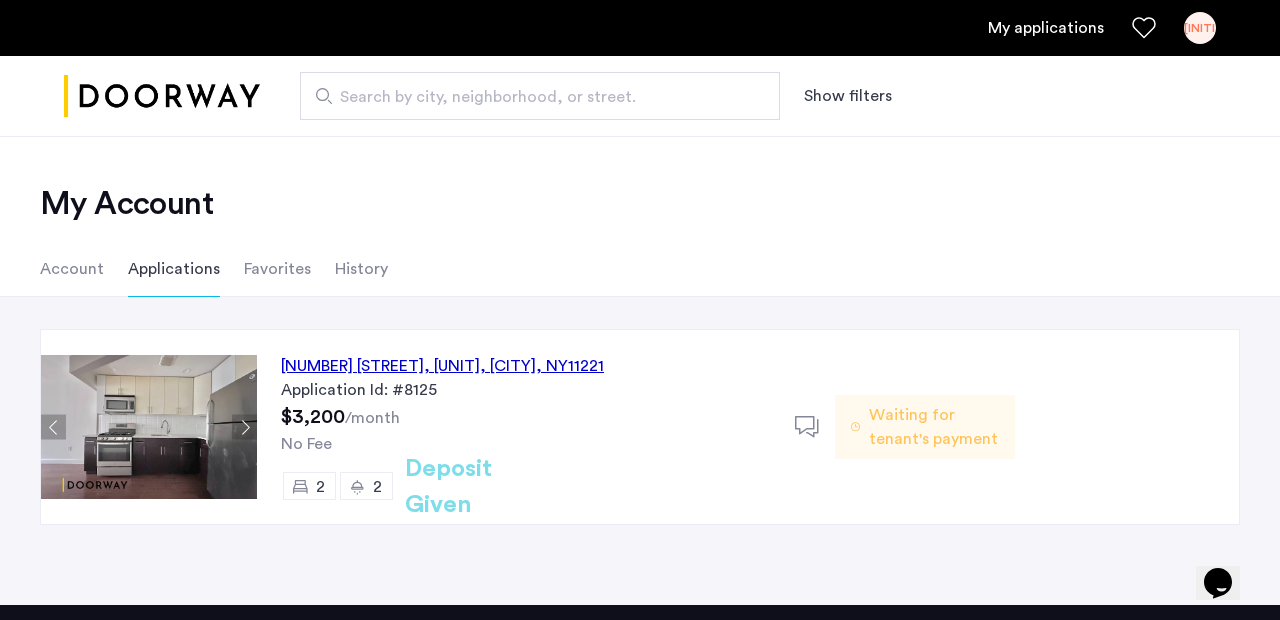 scroll, scrollTop: 0, scrollLeft: 0, axis: both 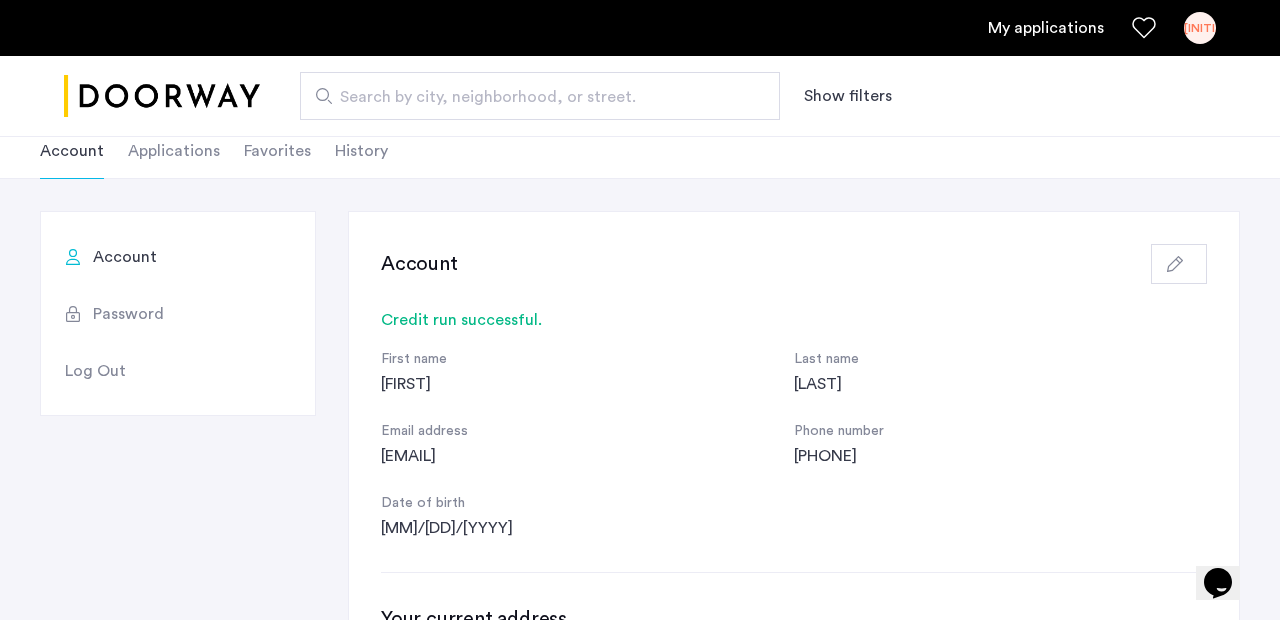 click on "Applications" 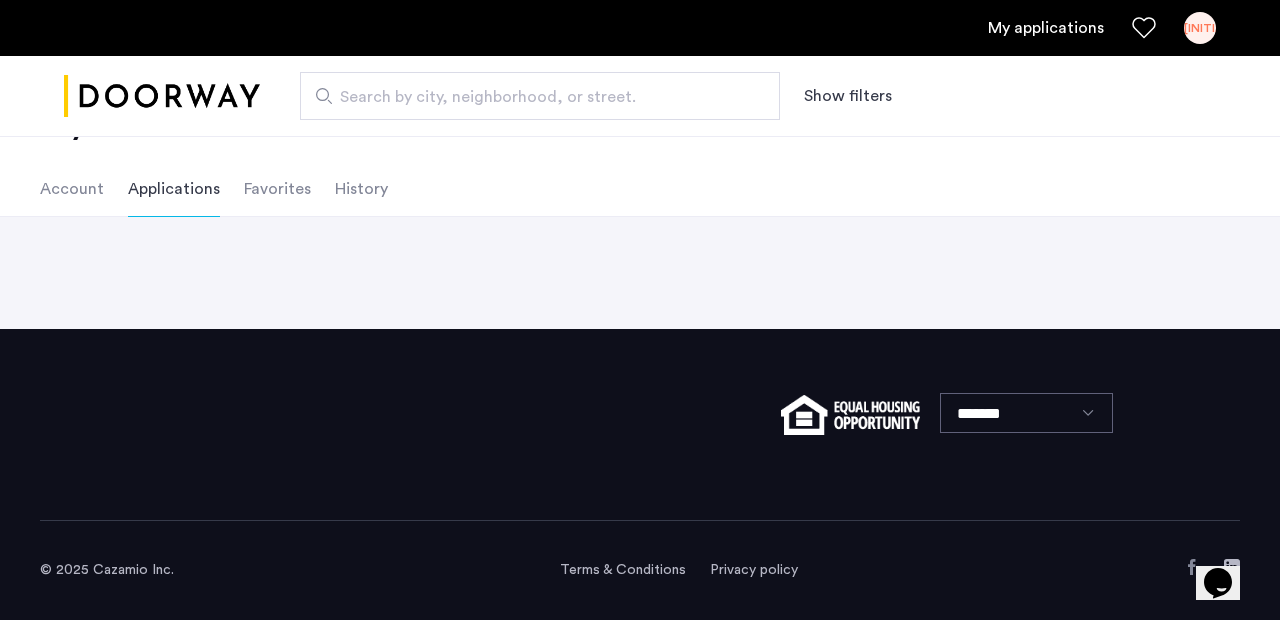 scroll, scrollTop: 0, scrollLeft: 0, axis: both 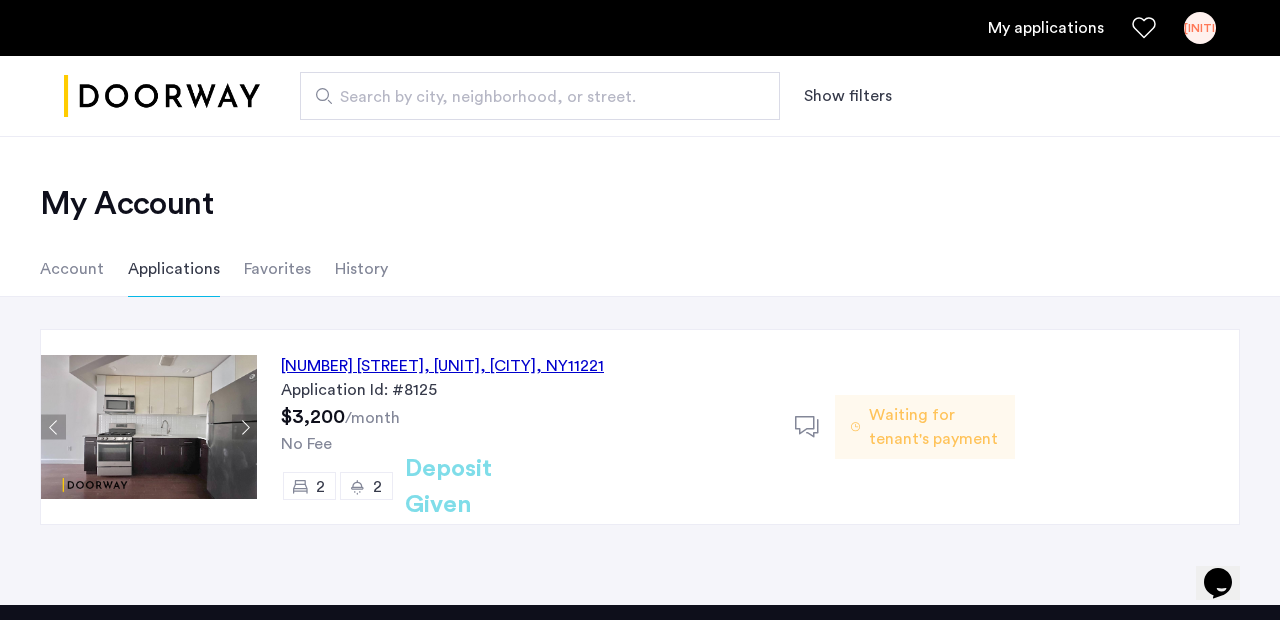 click on "[NUMBER] [STREET], [UNIT], [CITY], [STATE] [POSTAL_CODE] Application Id: #8125 $[PRICE] /month No Fee 2 2 Deposit Given" 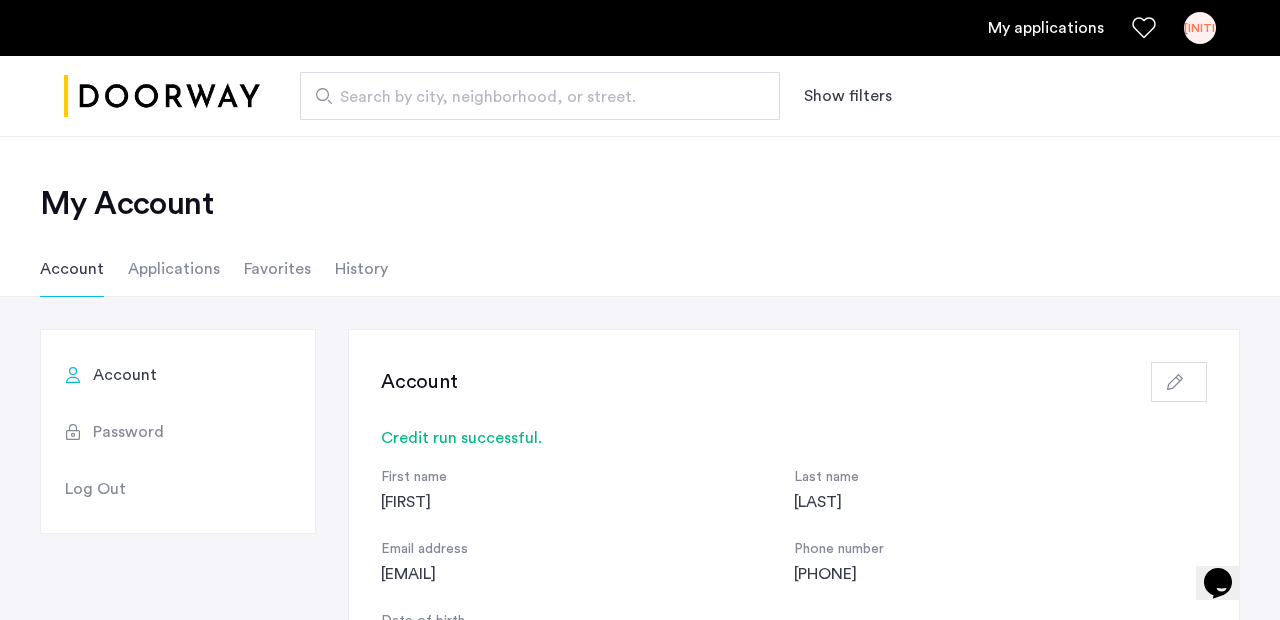 scroll, scrollTop: 106, scrollLeft: 0, axis: vertical 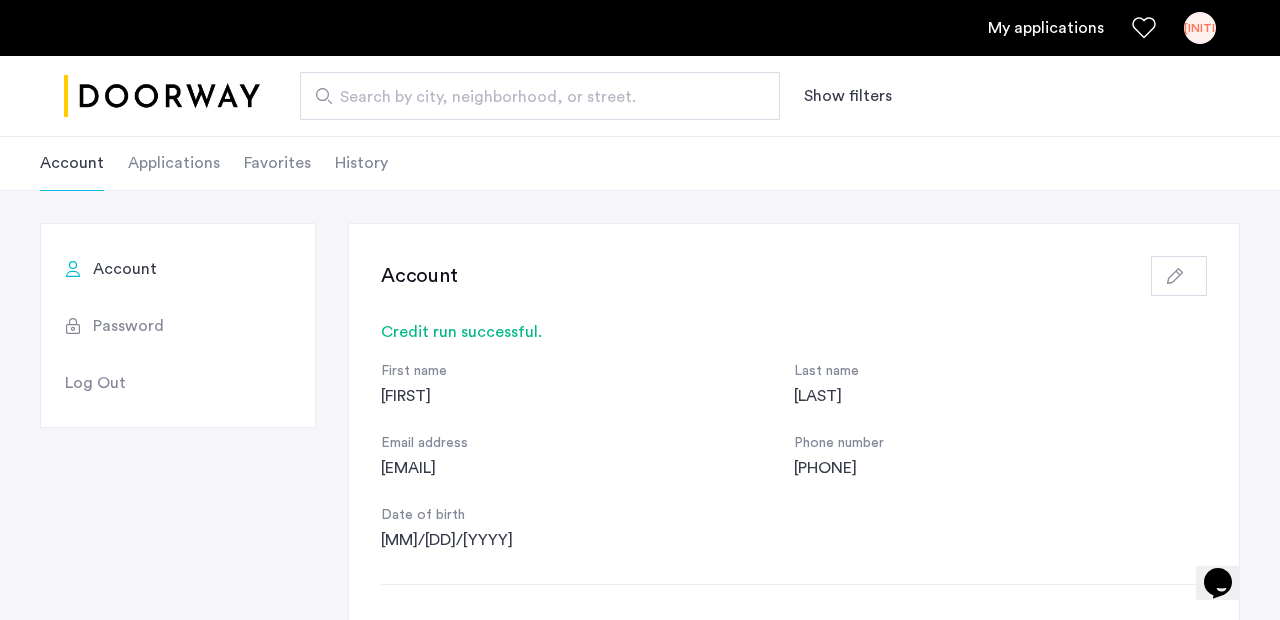 click on "Favorites" 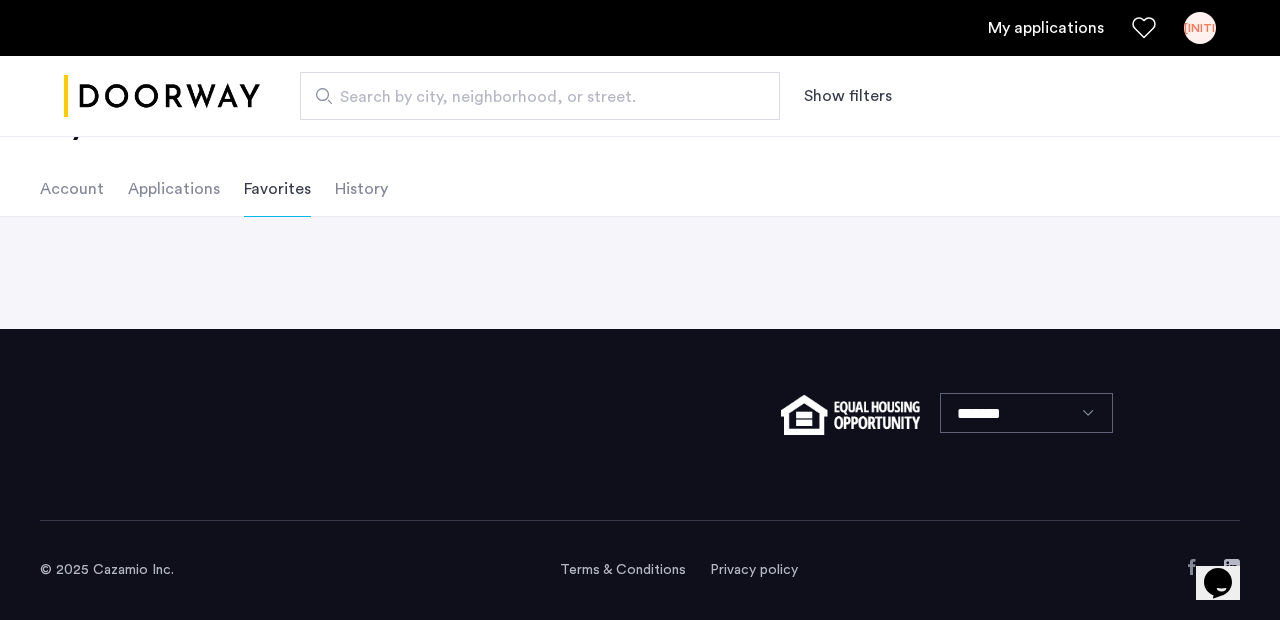 scroll, scrollTop: 0, scrollLeft: 0, axis: both 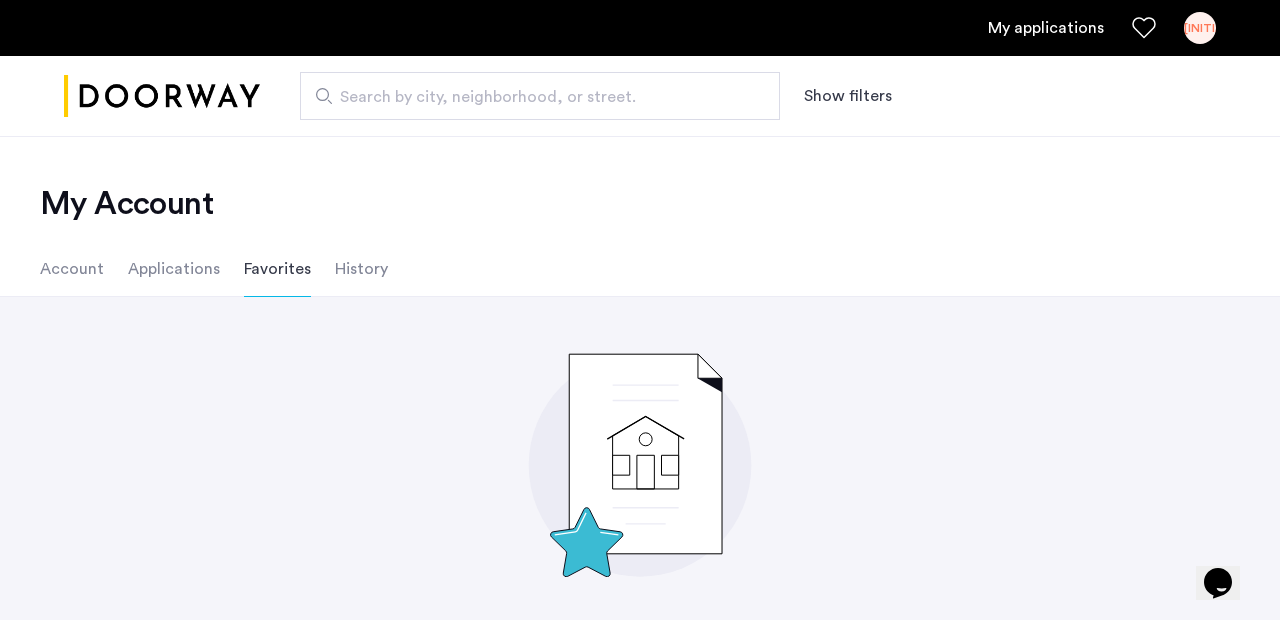 click on "History" 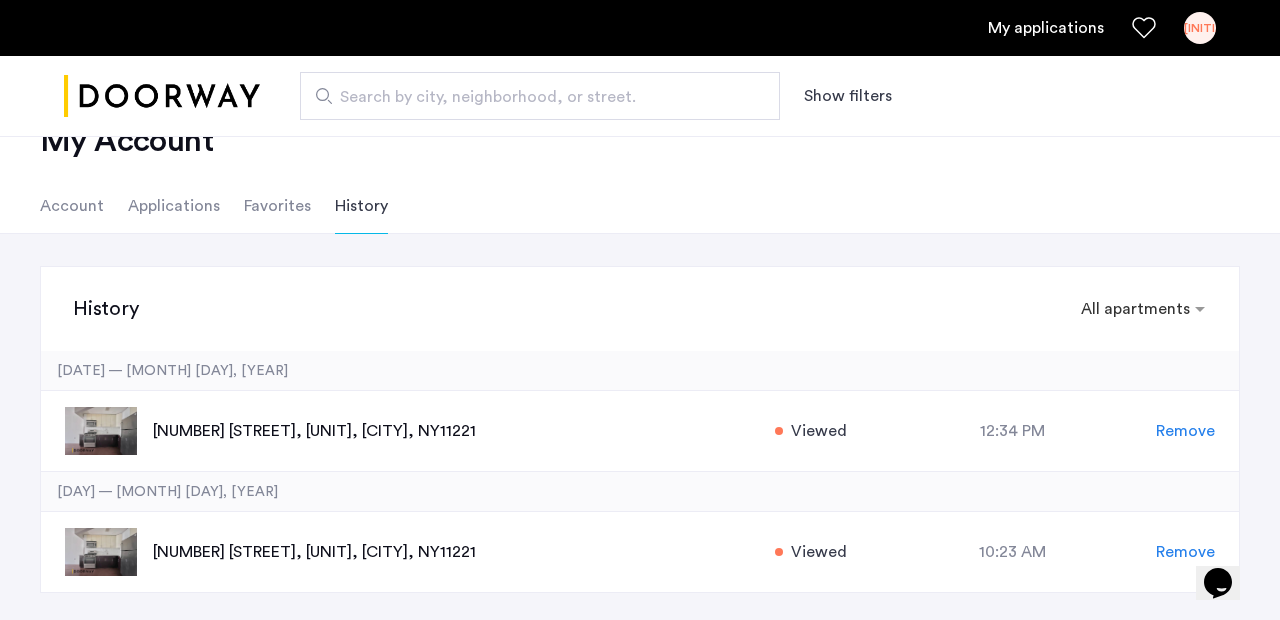 scroll, scrollTop: 55, scrollLeft: 0, axis: vertical 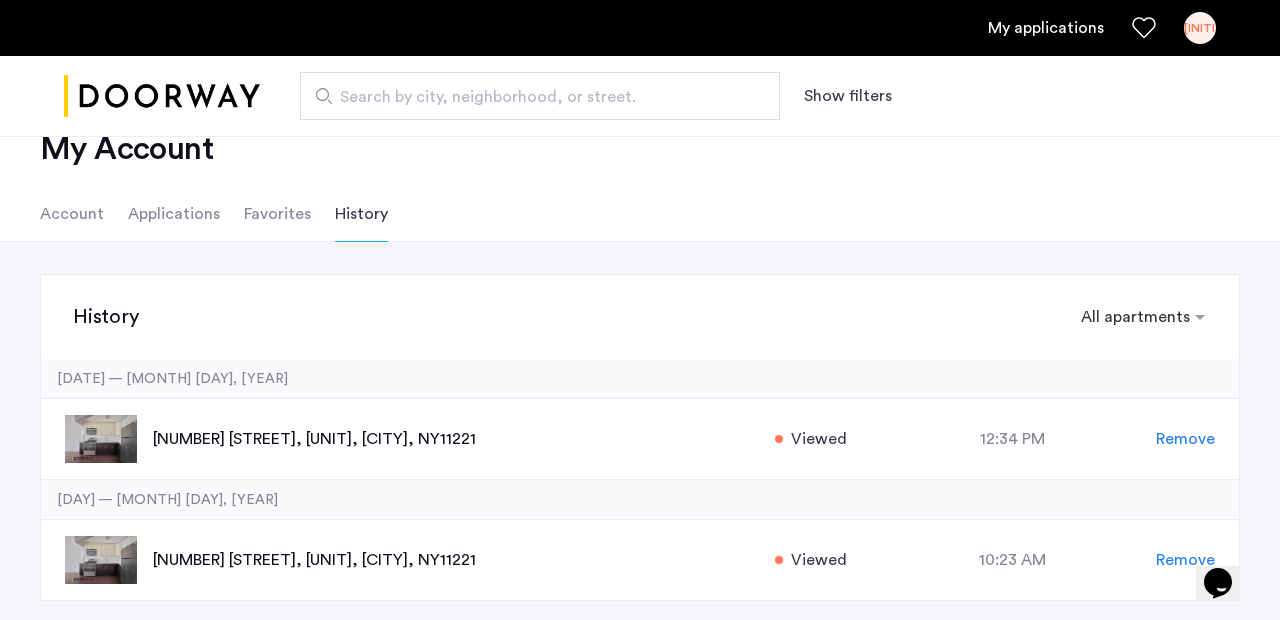 click on "Account" 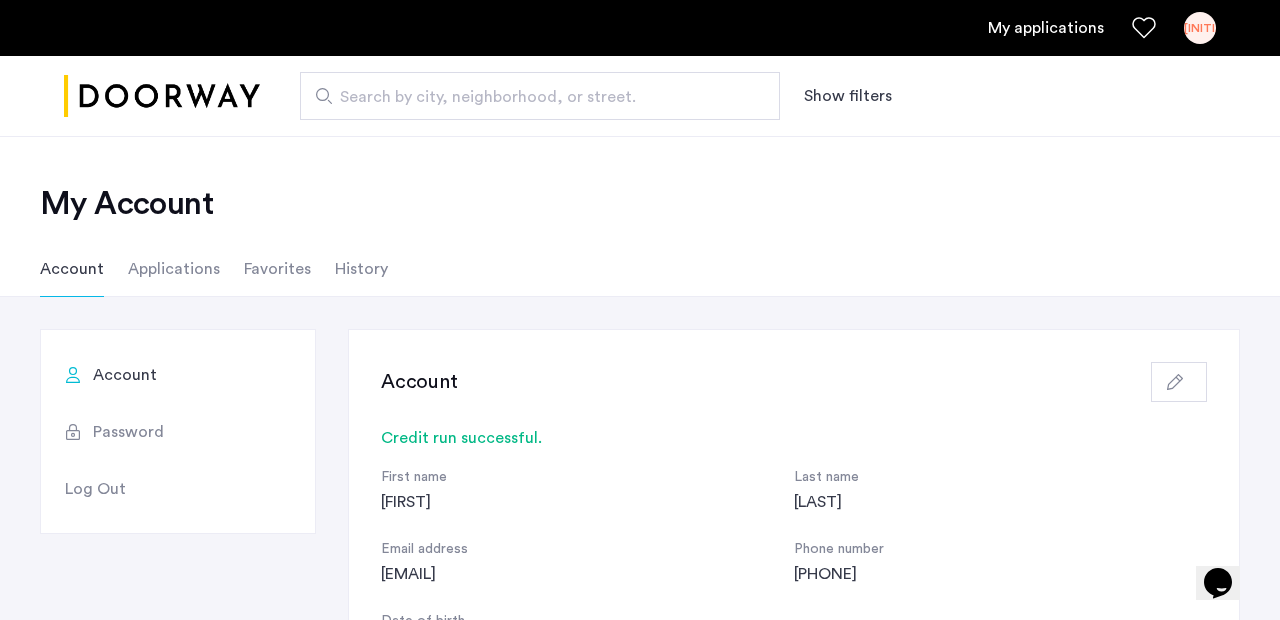 scroll, scrollTop: 0, scrollLeft: 0, axis: both 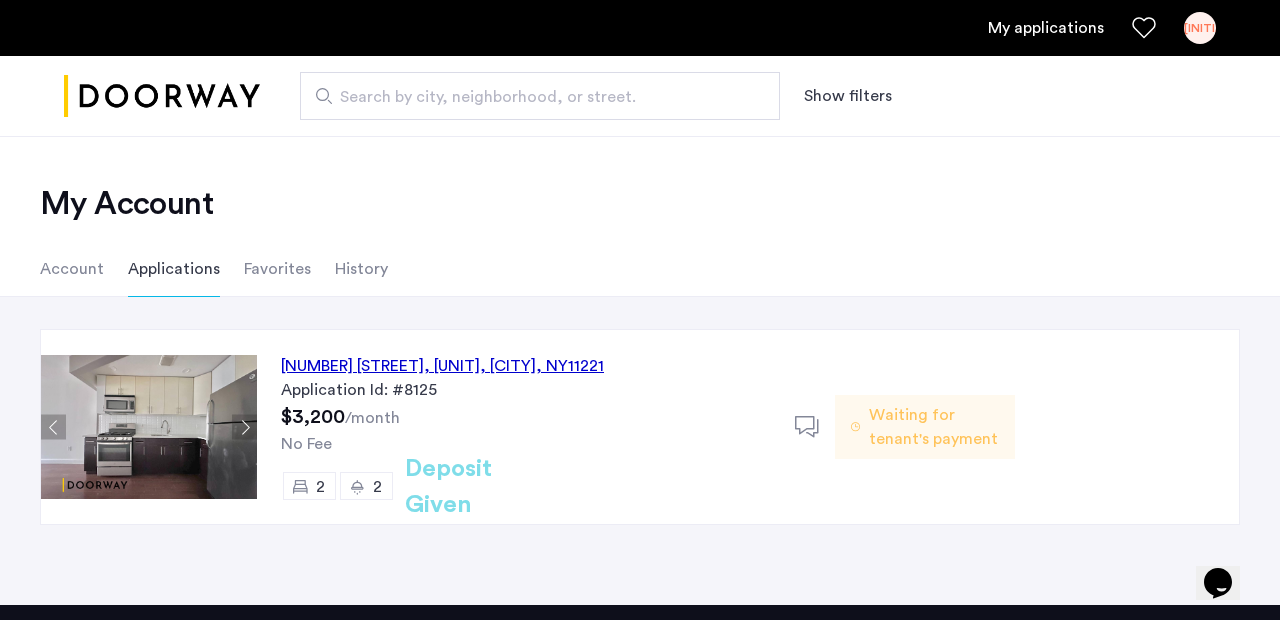 click on "[NUMBER] [STREET], [UNIT], [CITY], [STATE] [POSTAL_CODE]" 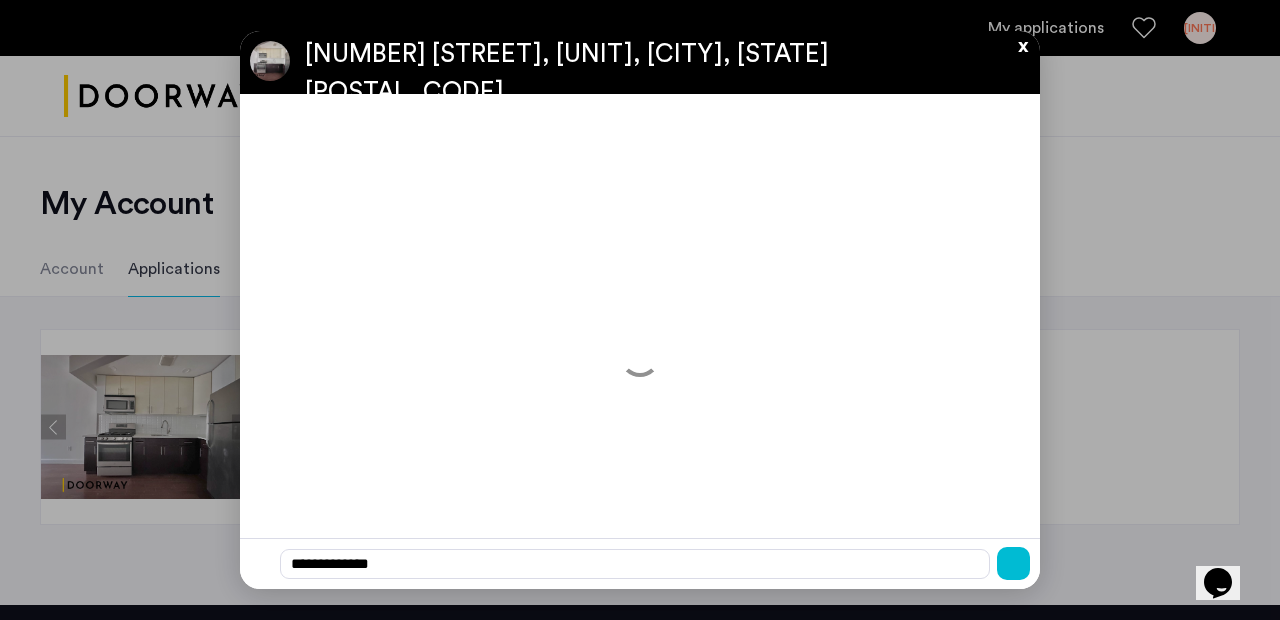 scroll, scrollTop: 0, scrollLeft: 0, axis: both 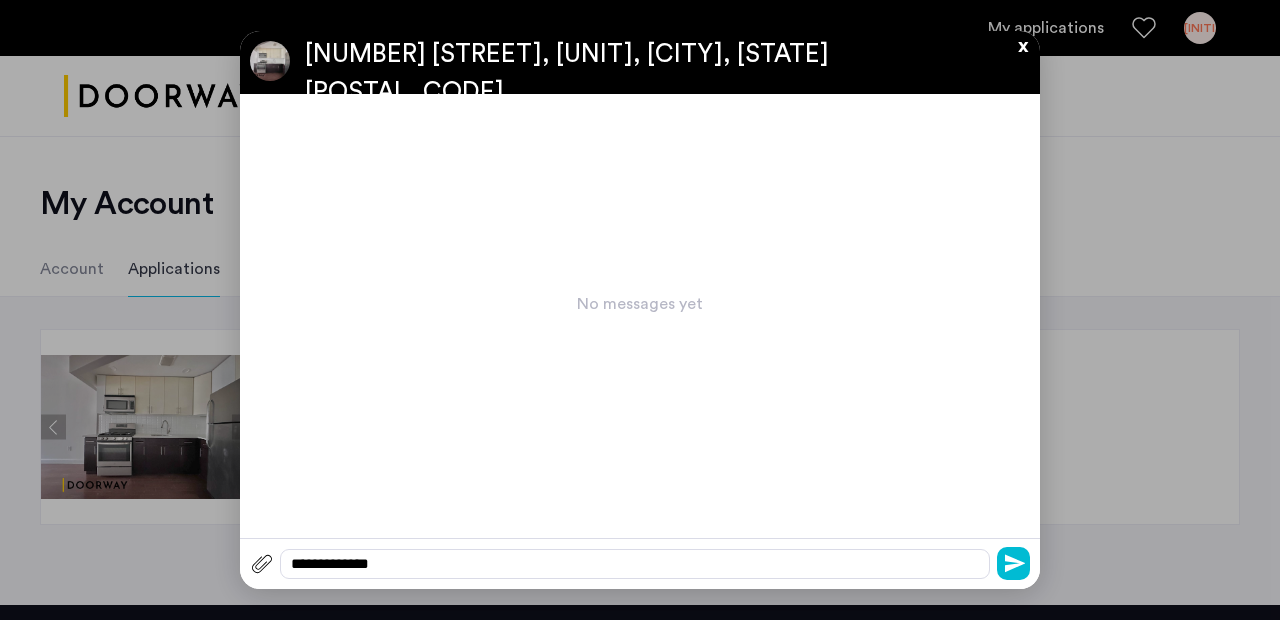 click on "**********" 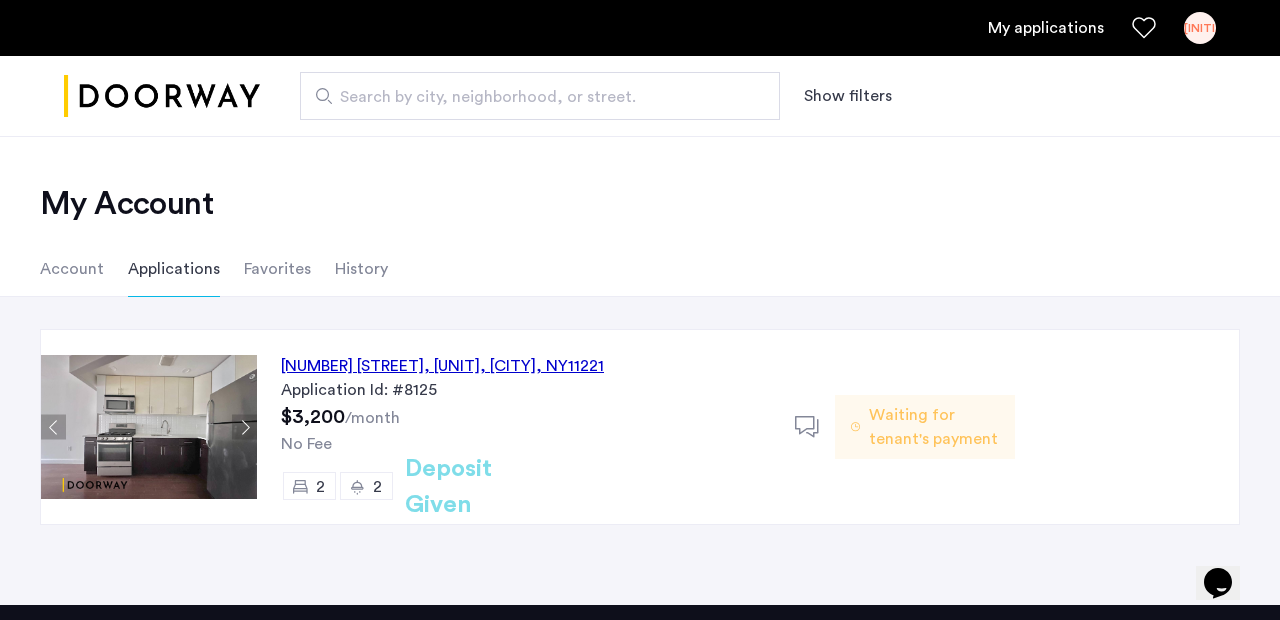 click on "[INITIALS]" at bounding box center (1200, 28) 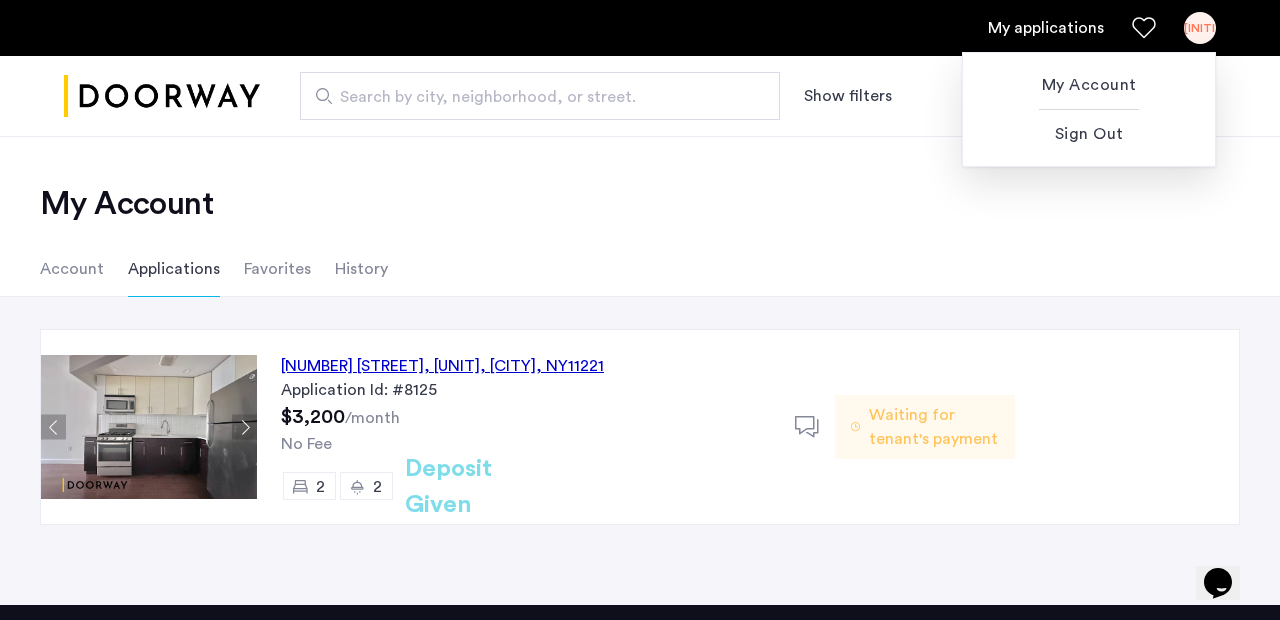 click at bounding box center (640, 310) 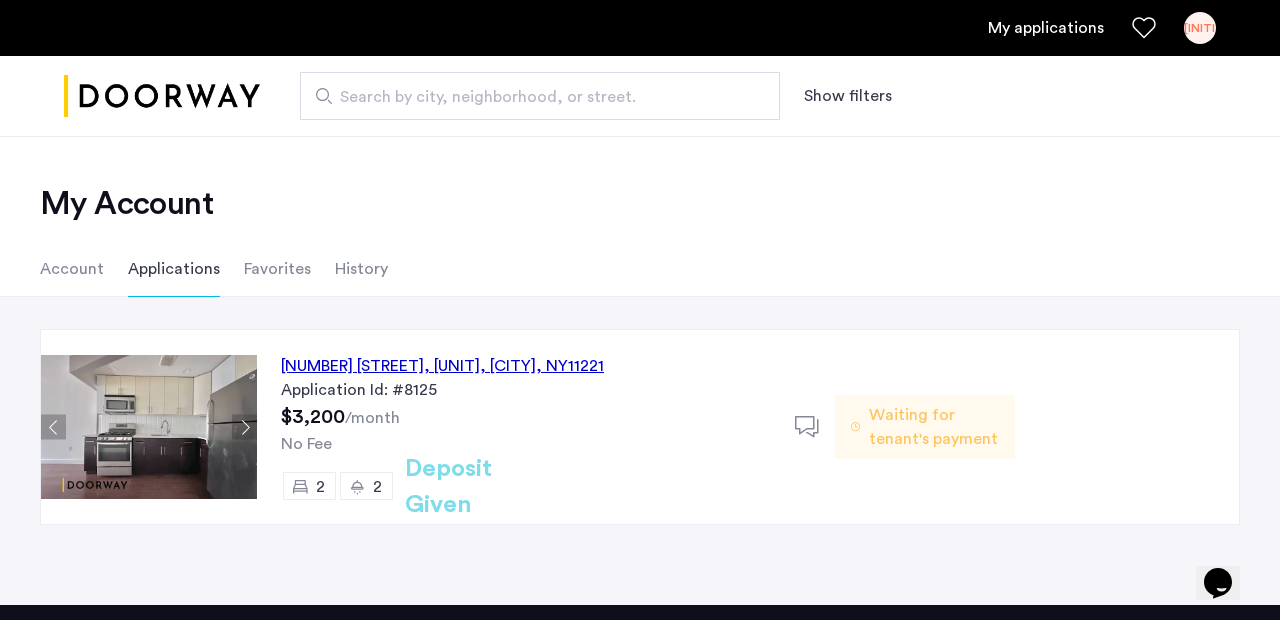 click on "Application Id: #8125" 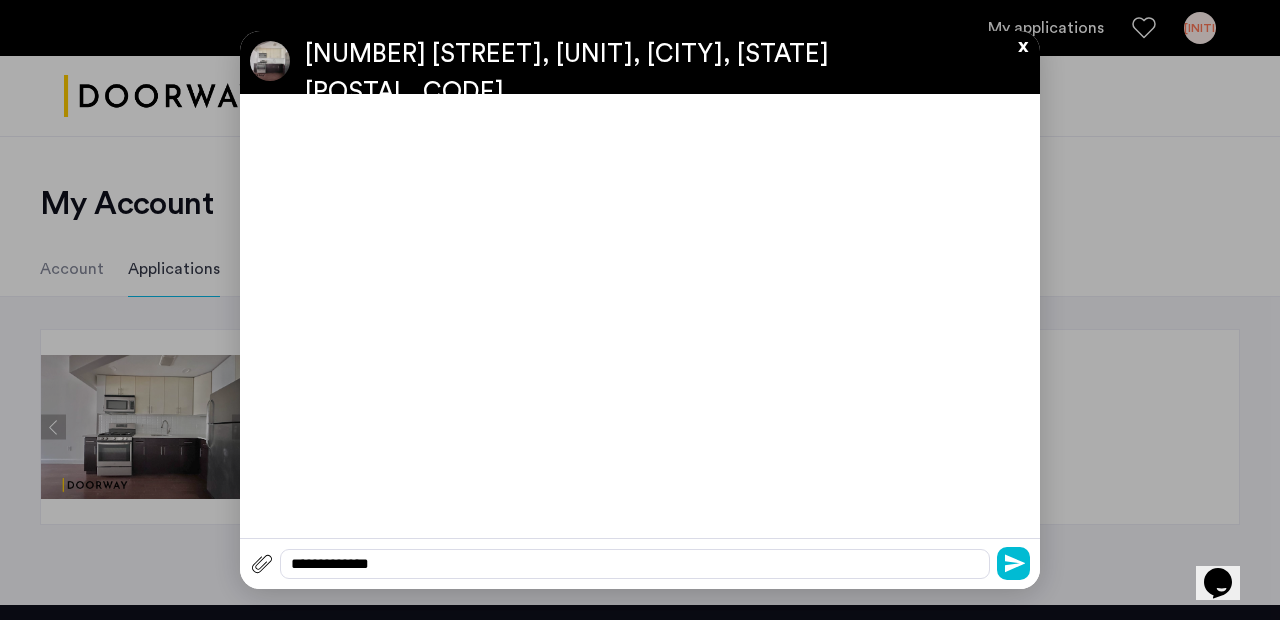 scroll, scrollTop: 0, scrollLeft: 0, axis: both 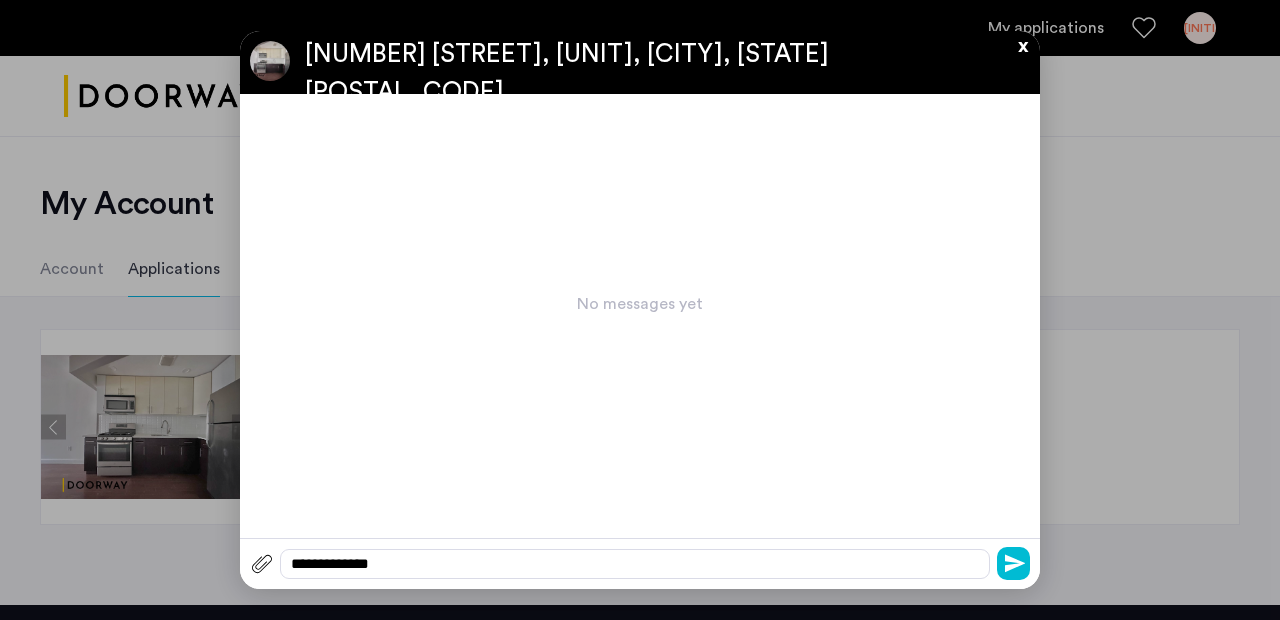 click at bounding box center (640, 310) 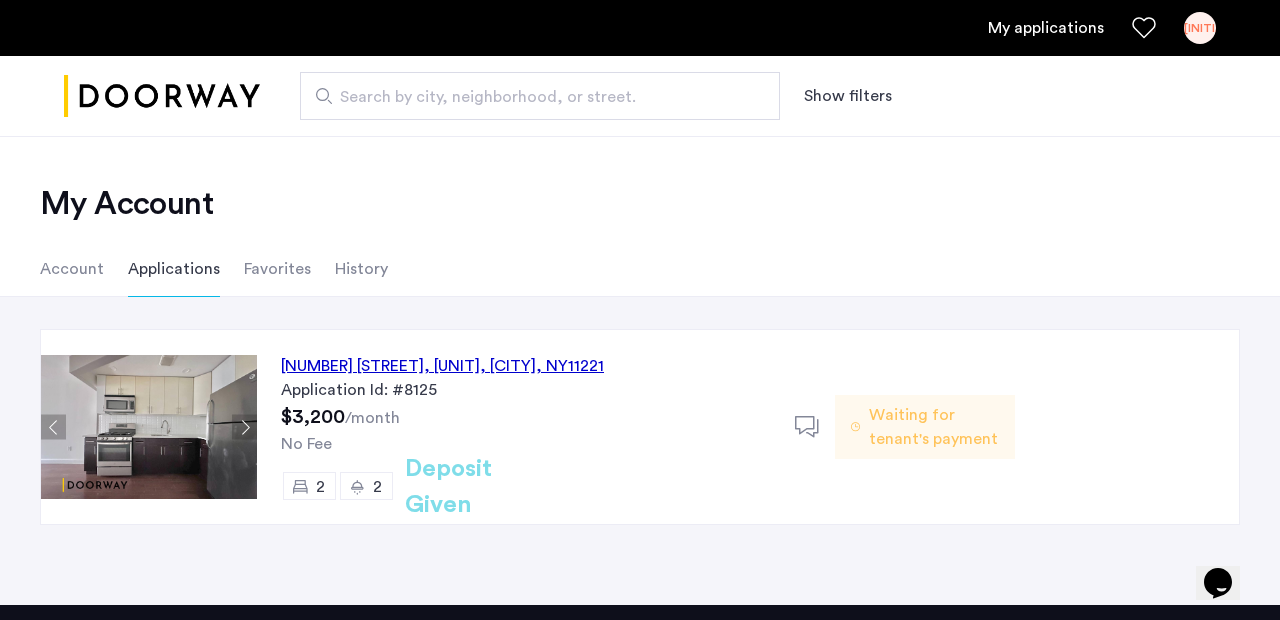 click on "$3,200" 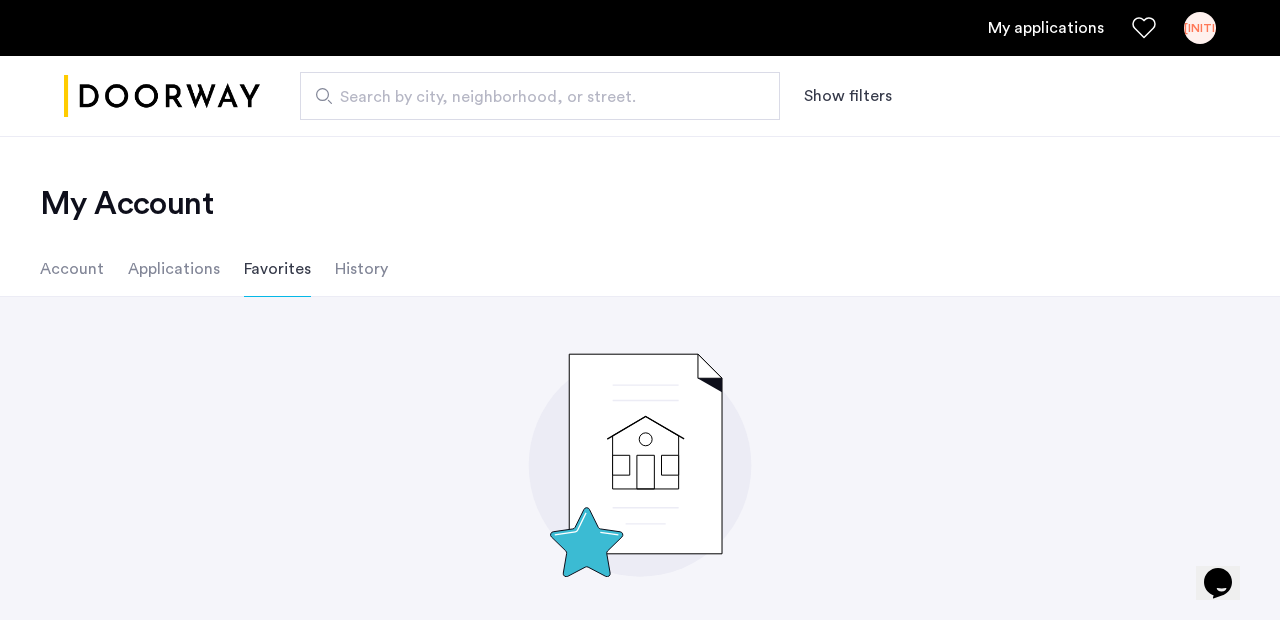 click on "History" 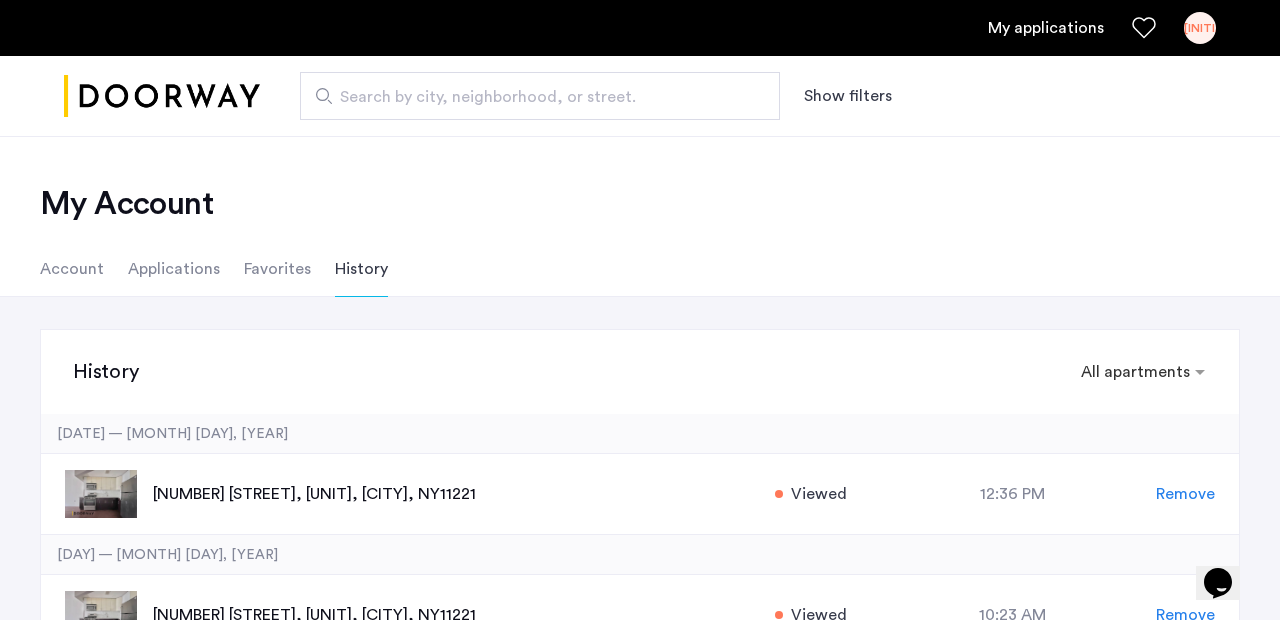 click on "Account" 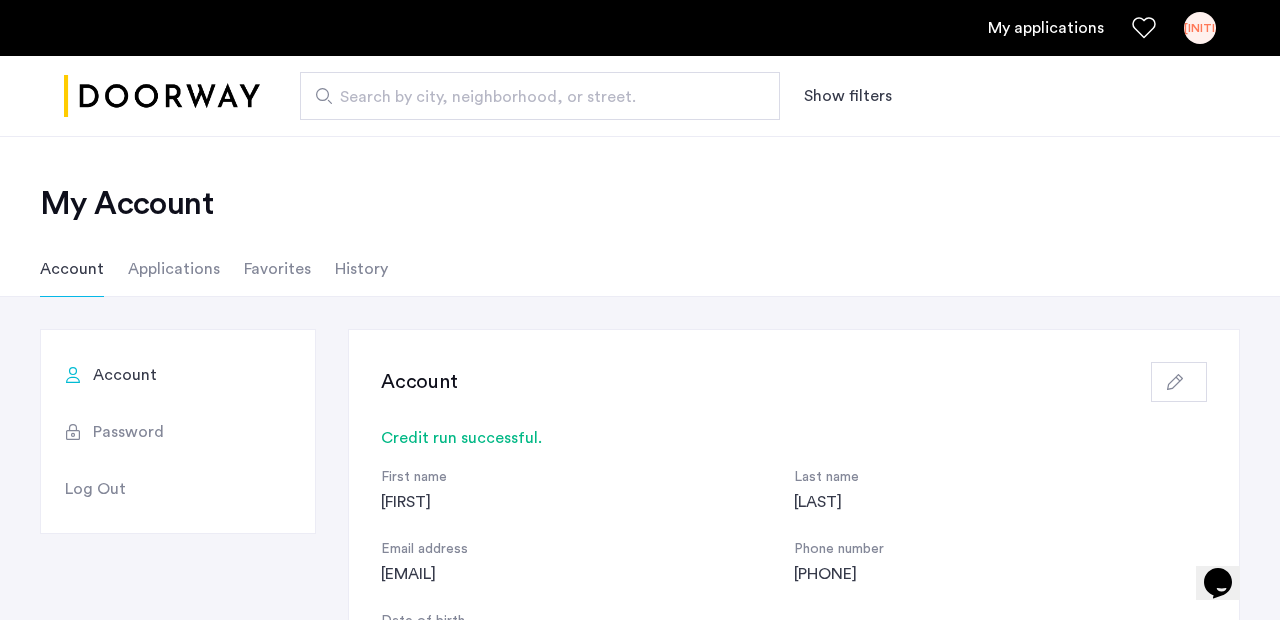 click on "My applications" at bounding box center [1046, 28] 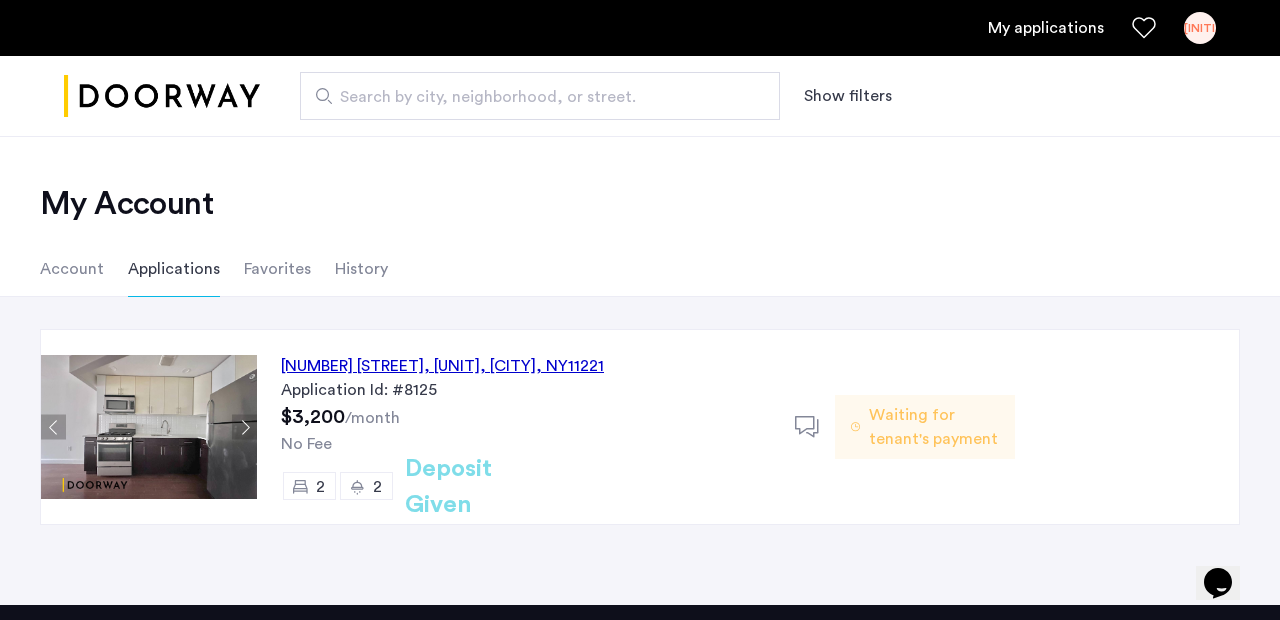 click on "[INITIALS]" at bounding box center (1200, 28) 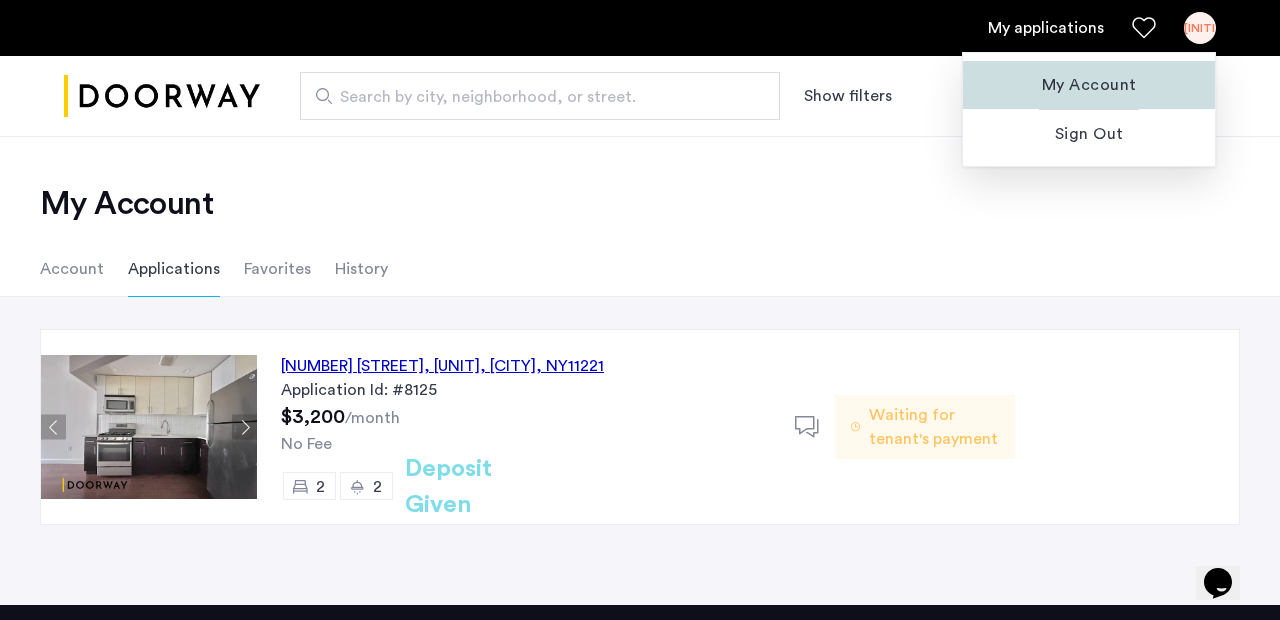 click on "My Account" at bounding box center (1089, 85) 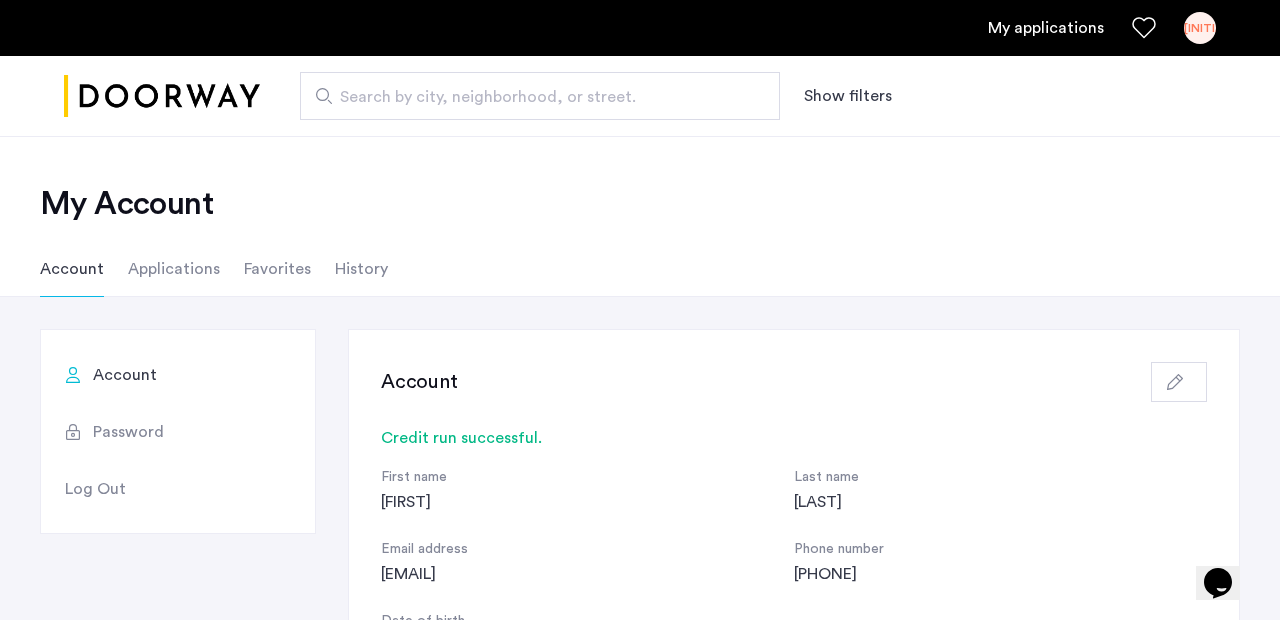 click on "Applications" 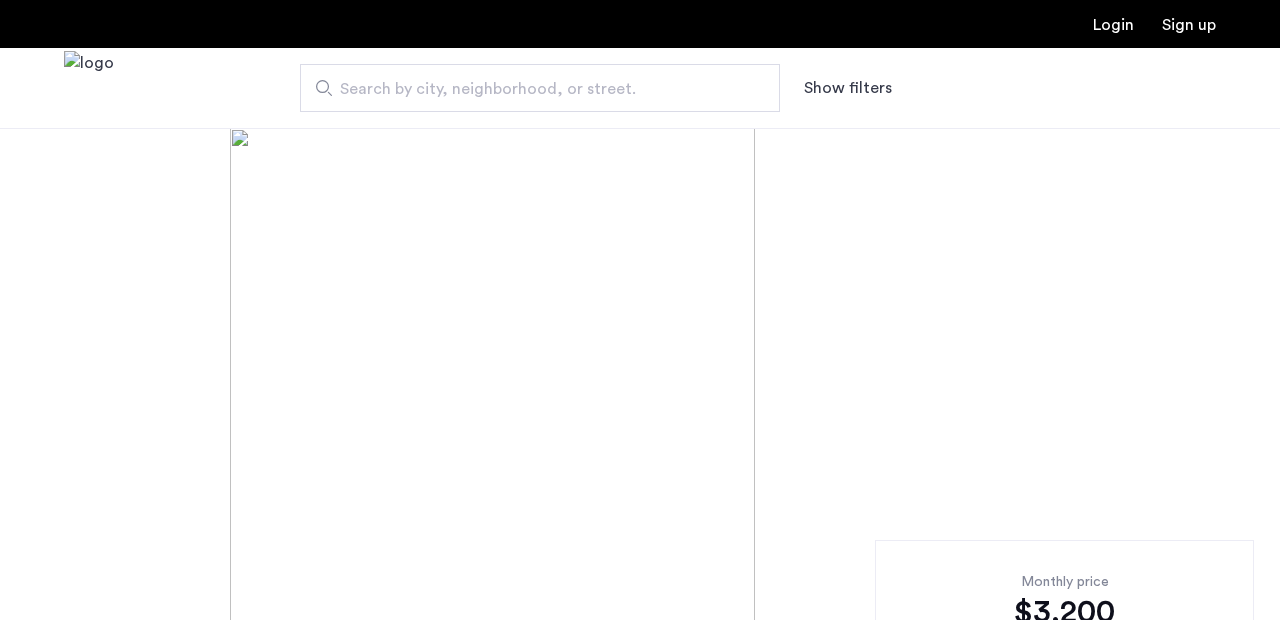 scroll, scrollTop: 0, scrollLeft: 0, axis: both 